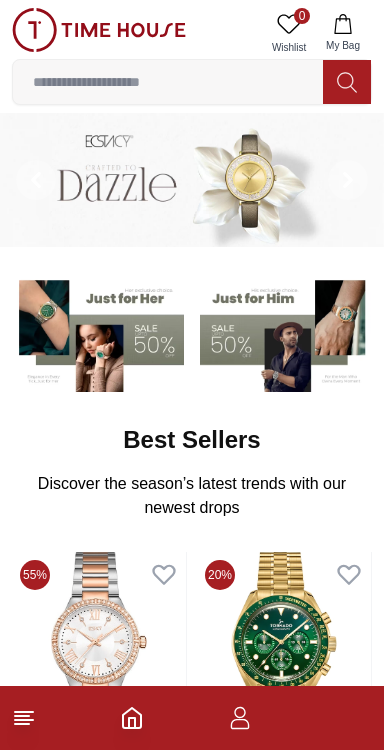 scroll, scrollTop: 0, scrollLeft: 0, axis: both 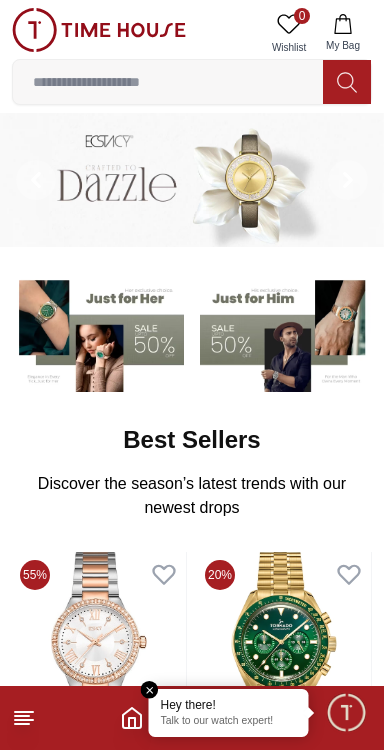click on "My Bag" at bounding box center [343, 33] 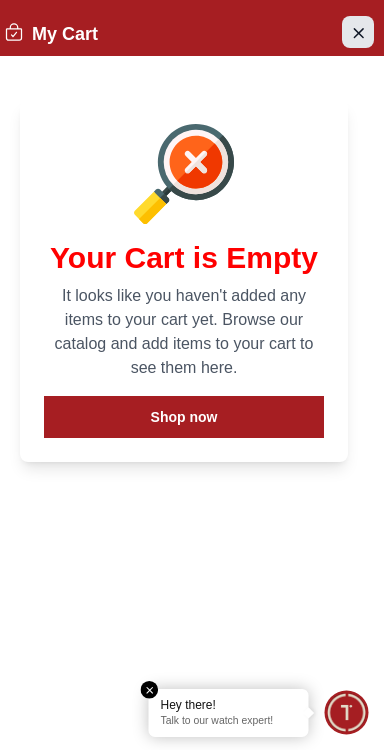 click 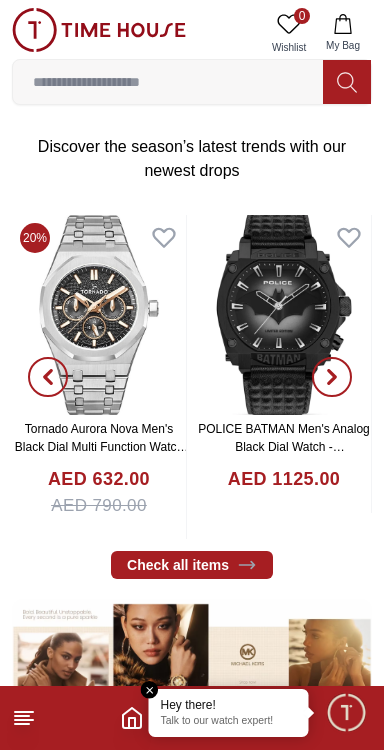 scroll, scrollTop: 0, scrollLeft: 0, axis: both 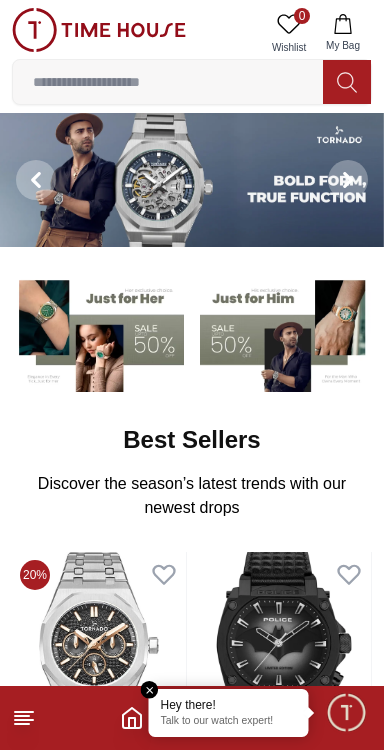 click 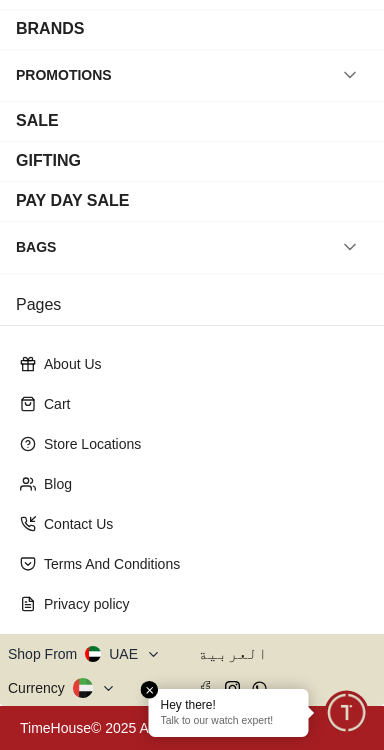 scroll, scrollTop: 0, scrollLeft: 0, axis: both 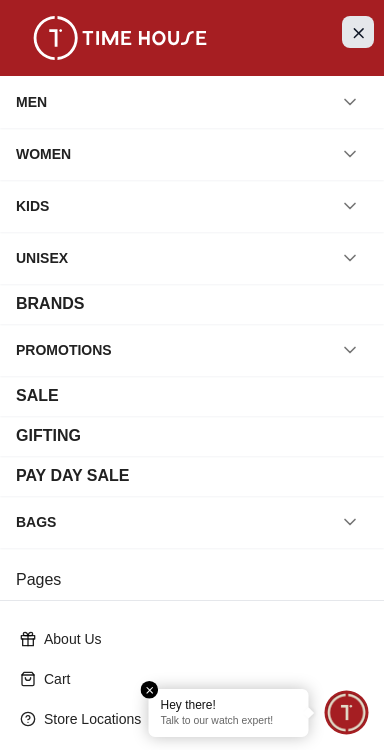 click 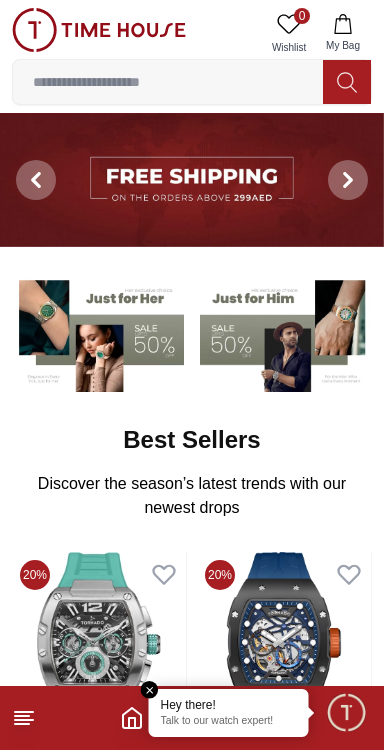 click 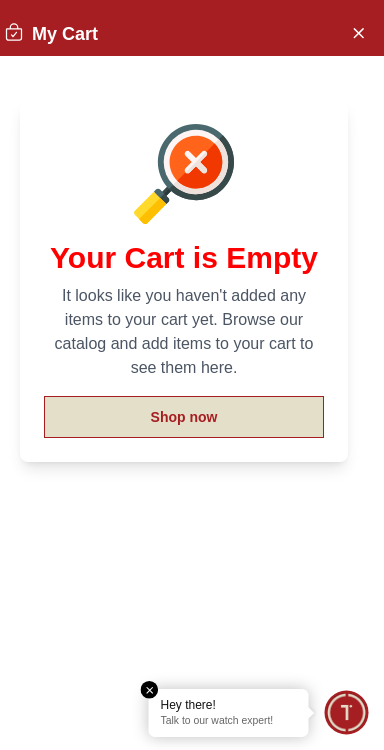 click on "Shop now" at bounding box center (184, 417) 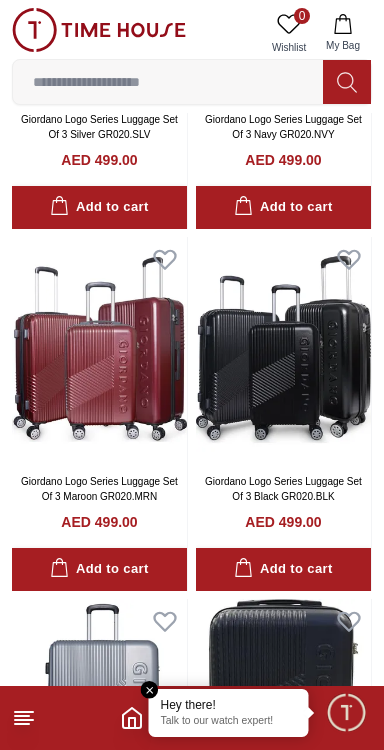 scroll, scrollTop: 0, scrollLeft: 0, axis: both 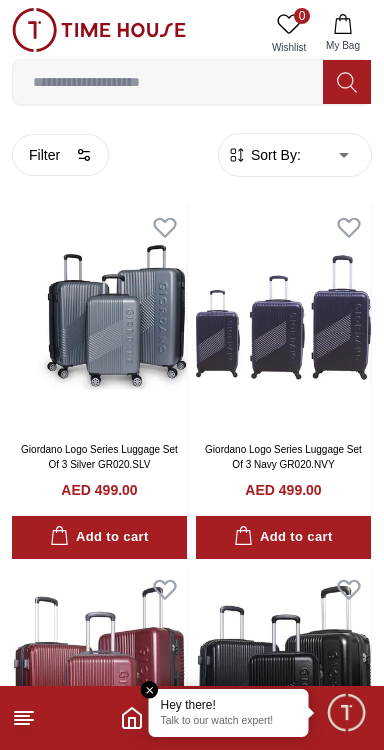 click on "Hey there! Talk to our watch expert!" at bounding box center (229, 713) 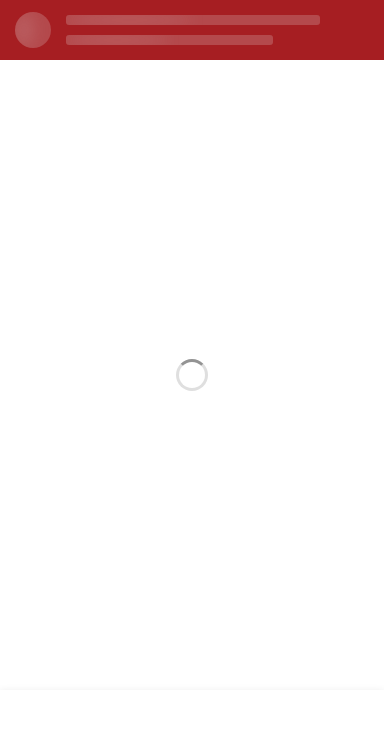 scroll, scrollTop: 0, scrollLeft: 0, axis: both 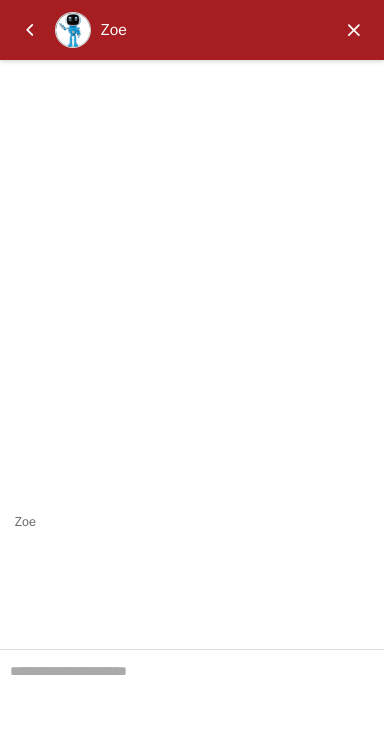 click at bounding box center (354, 30) 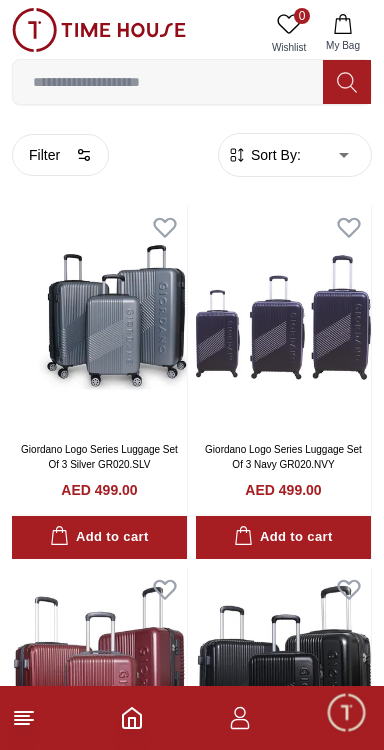 click 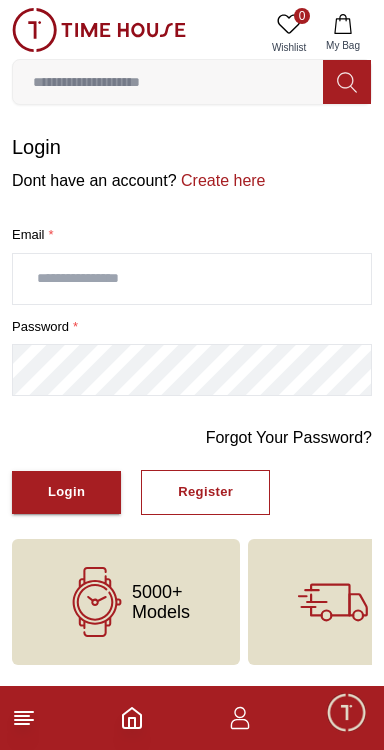 click at bounding box center (192, 279) 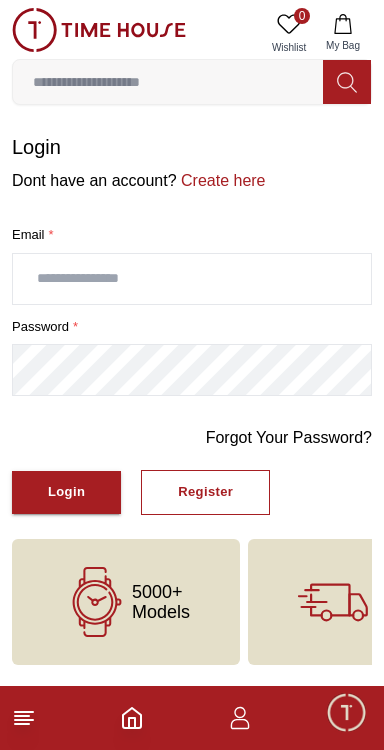 type on "**********" 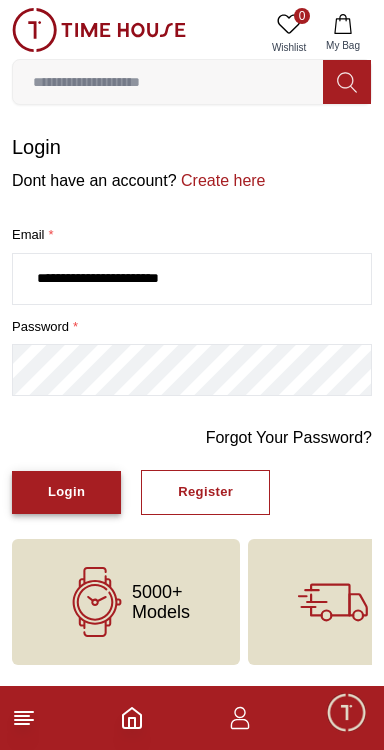 click on "Login" at bounding box center (66, 492) 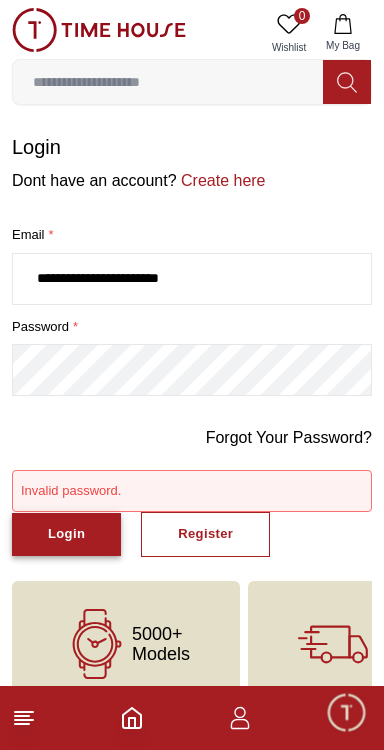 click on "Login" at bounding box center [66, 534] 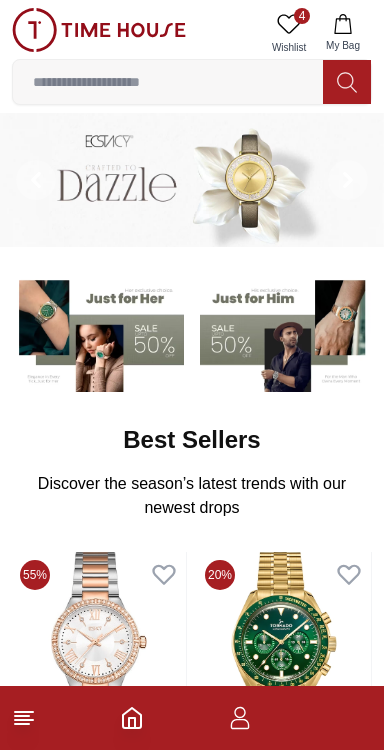 scroll, scrollTop: 0, scrollLeft: 0, axis: both 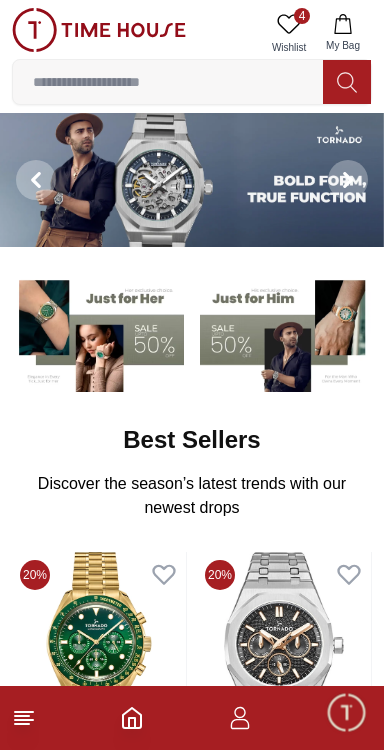 click on "My Bag" at bounding box center (343, 33) 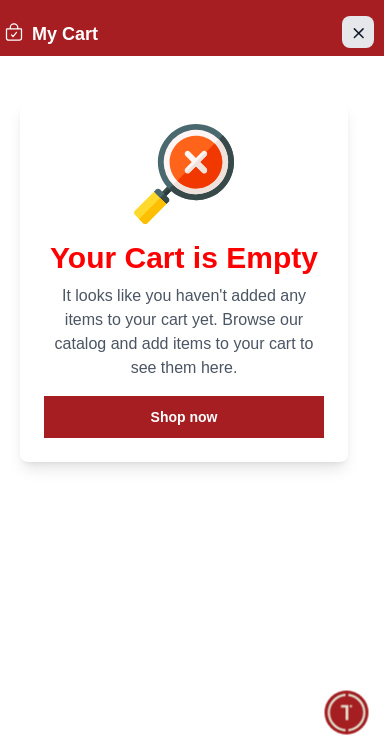 click 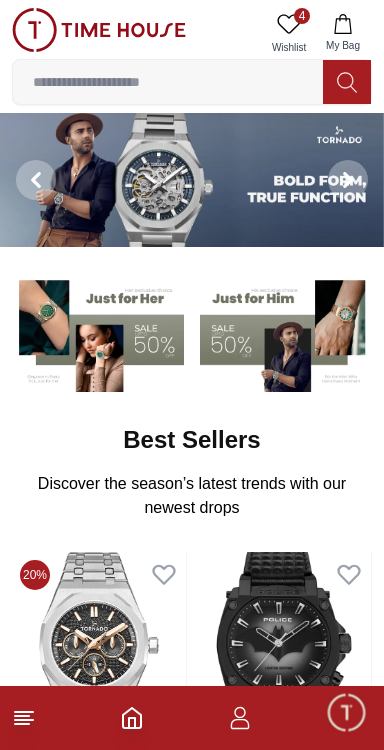 click 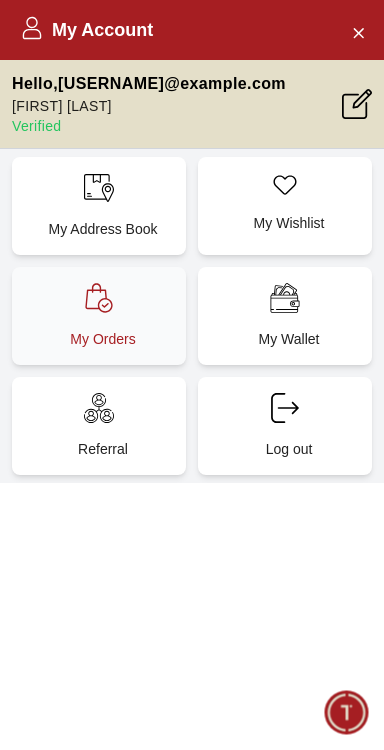 click on "My Orders" at bounding box center [99, 316] 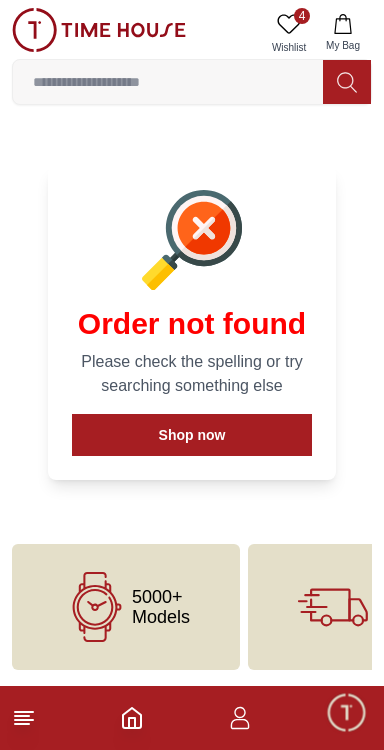 scroll, scrollTop: 0, scrollLeft: 0, axis: both 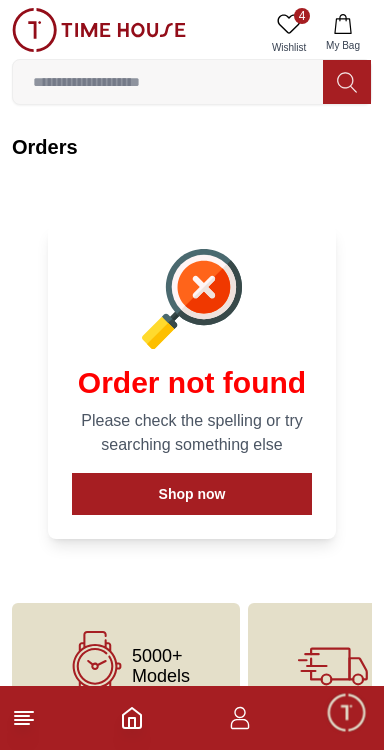 click 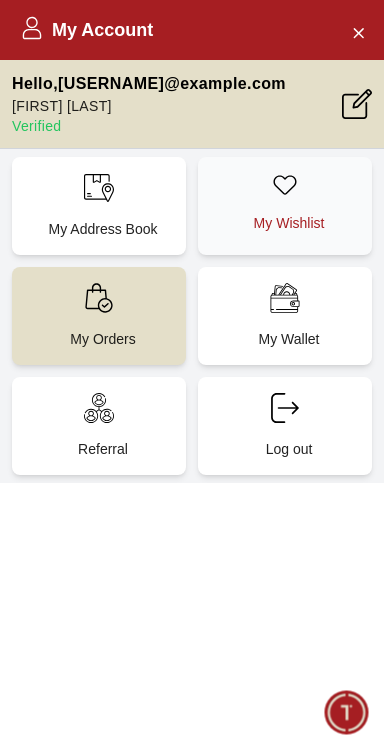 click on "My Wishlist" at bounding box center [289, 223] 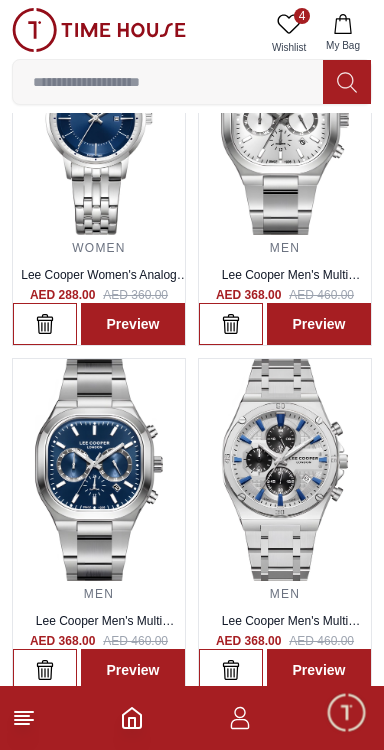 scroll, scrollTop: 0, scrollLeft: 0, axis: both 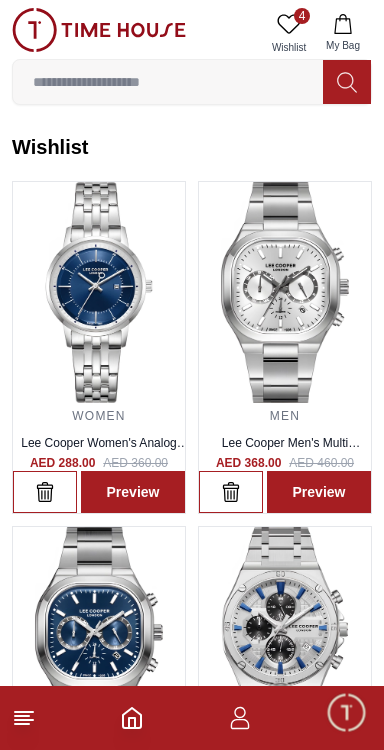 click 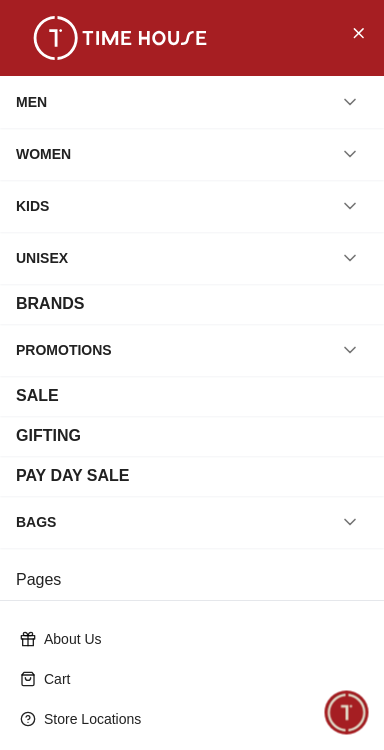 scroll, scrollTop: 323, scrollLeft: 0, axis: vertical 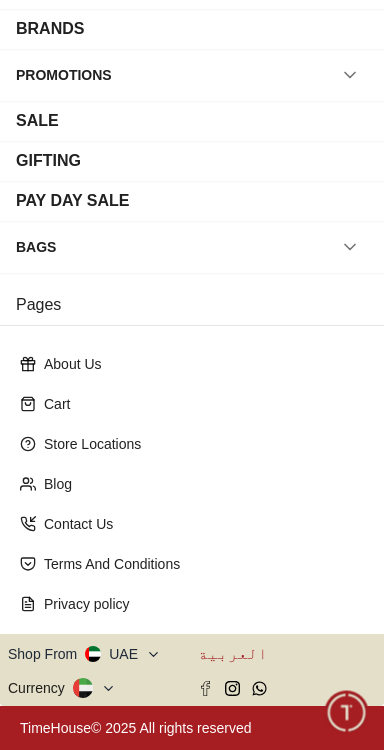 click on "العربية" at bounding box center [287, 654] 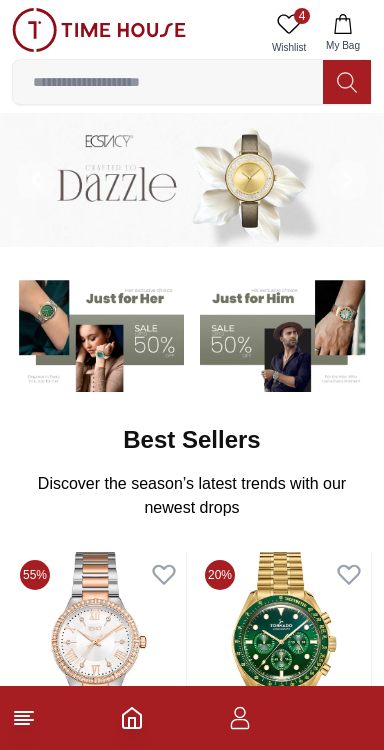 scroll, scrollTop: 0, scrollLeft: 0, axis: both 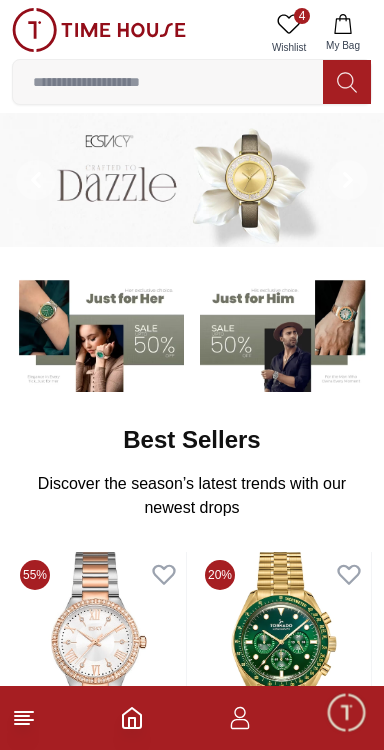 click 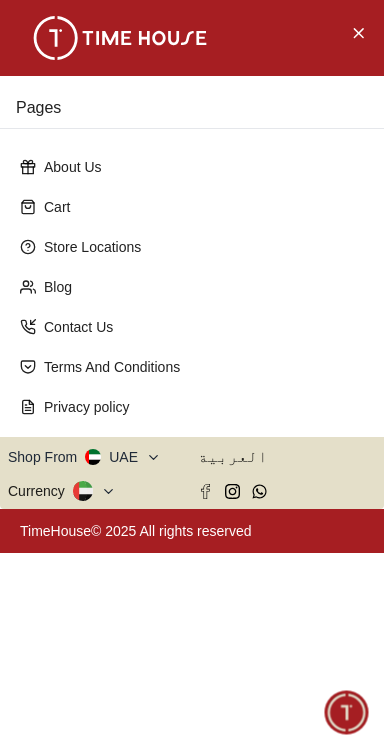 scroll, scrollTop: 0, scrollLeft: 0, axis: both 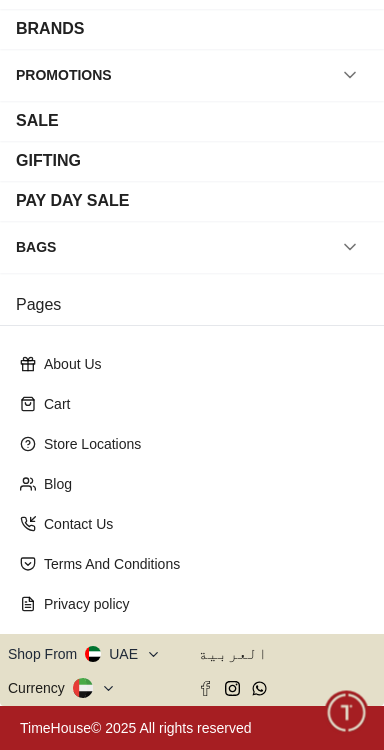 click 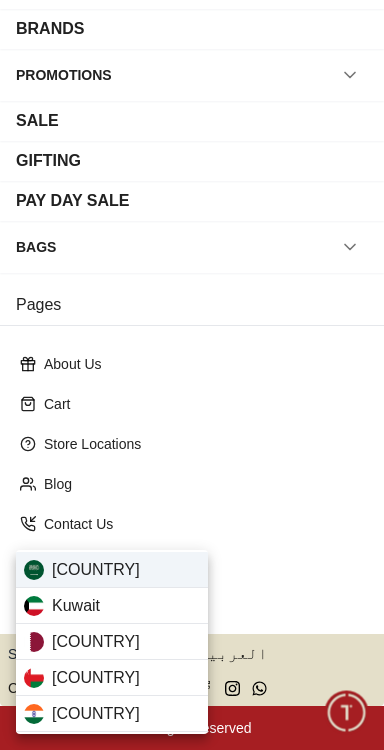 click on "Saudi Arabia" at bounding box center [96, 570] 